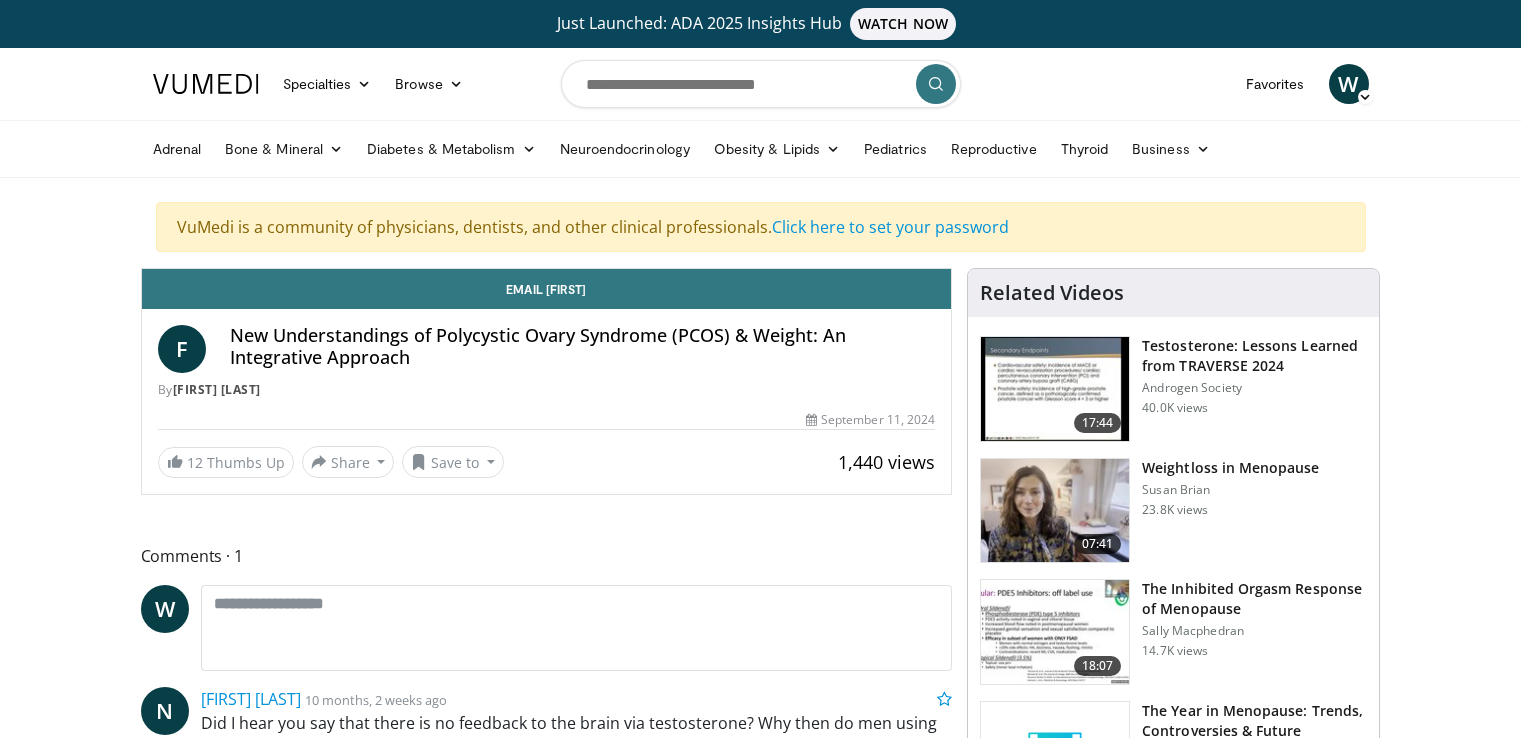 scroll, scrollTop: 0, scrollLeft: 0, axis: both 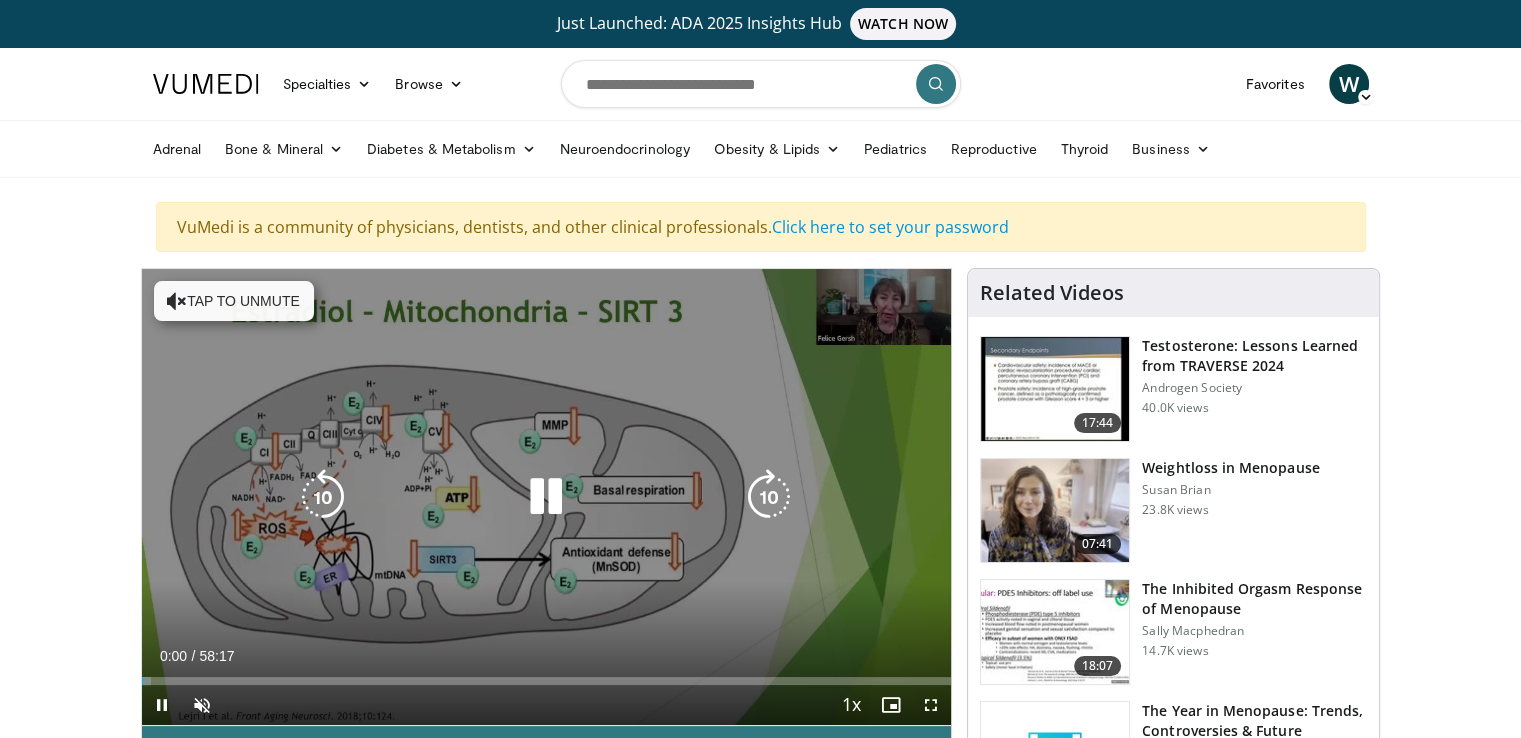 click at bounding box center [546, 497] 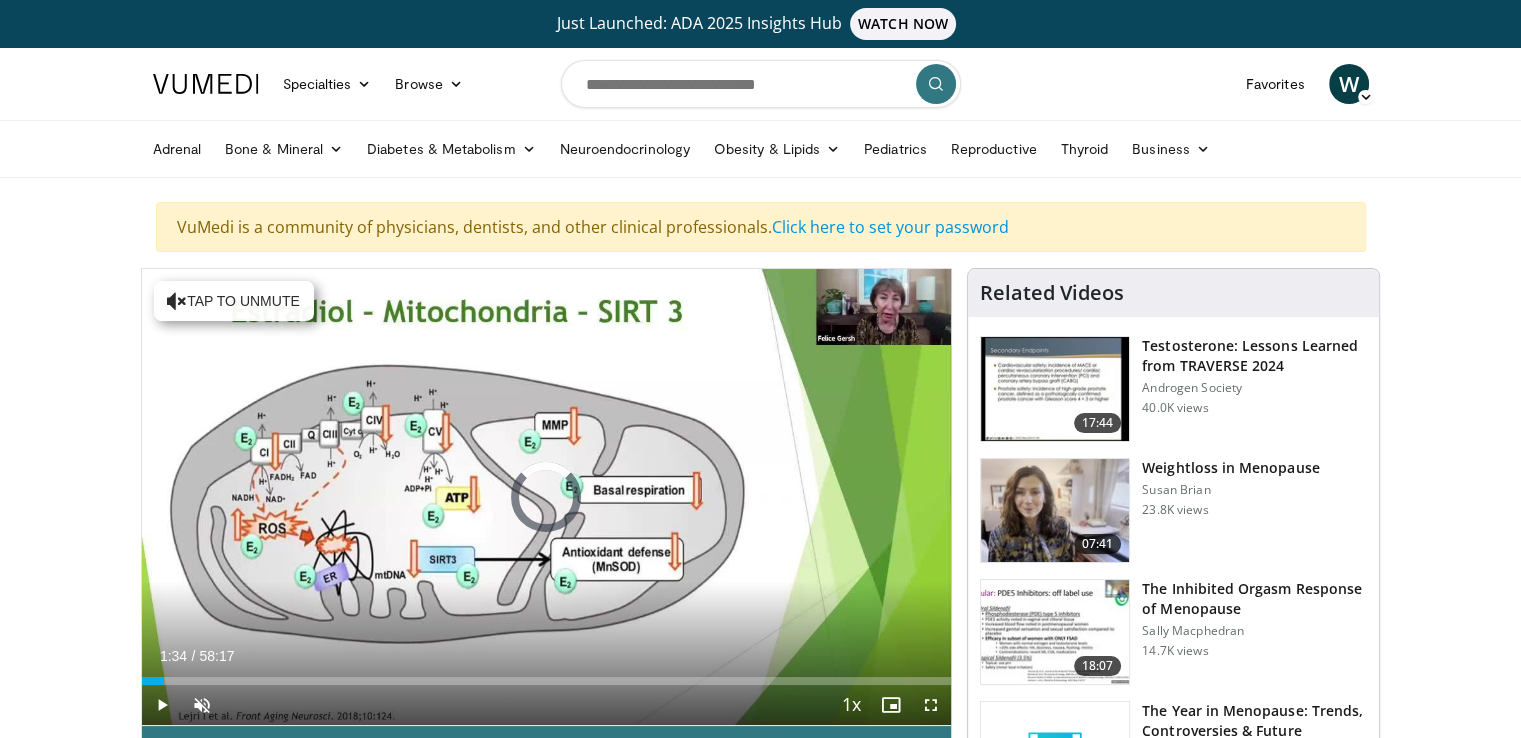 drag, startPoint x: 142, startPoint y: 678, endPoint x: 164, endPoint y: 681, distance: 22.203604 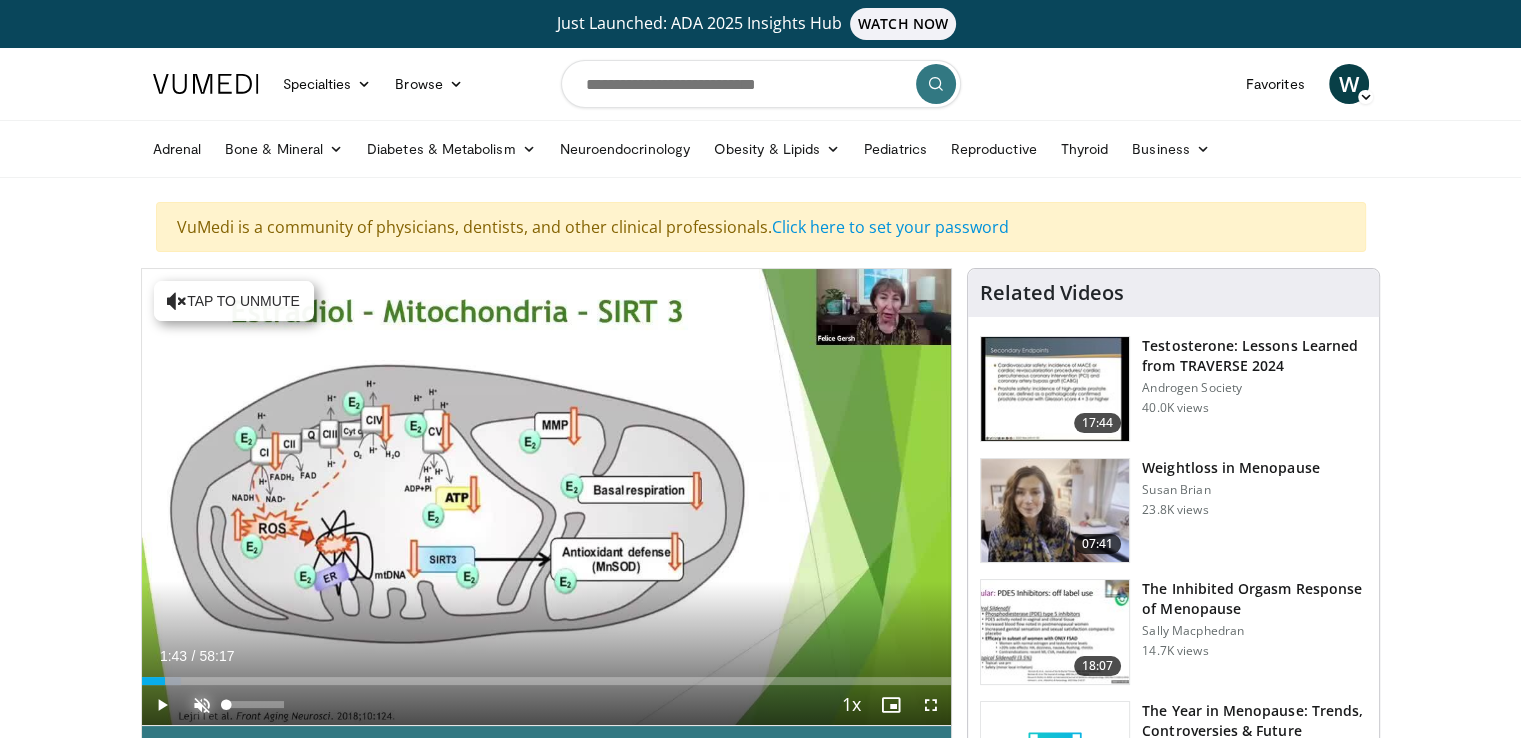 click at bounding box center [202, 705] 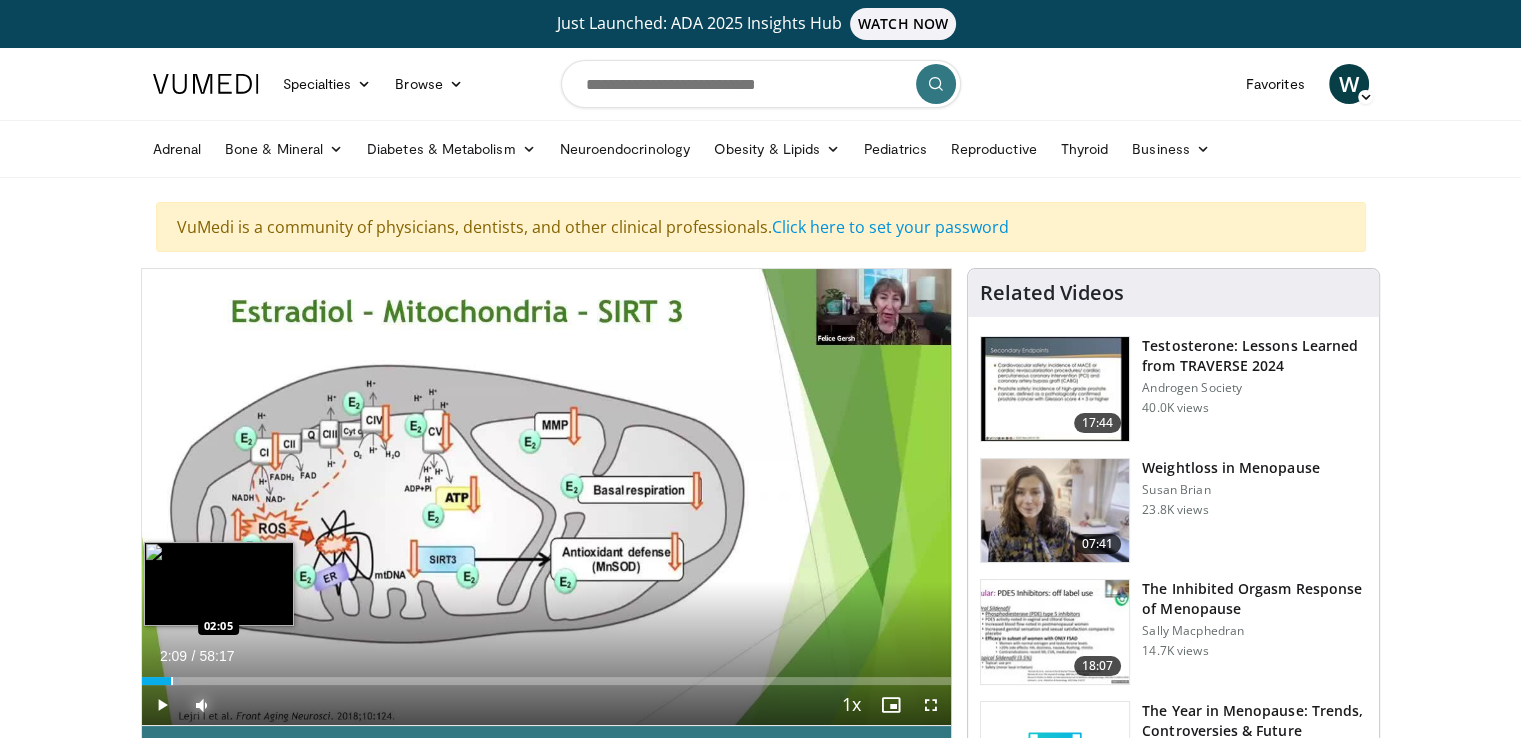 click at bounding box center [172, 681] 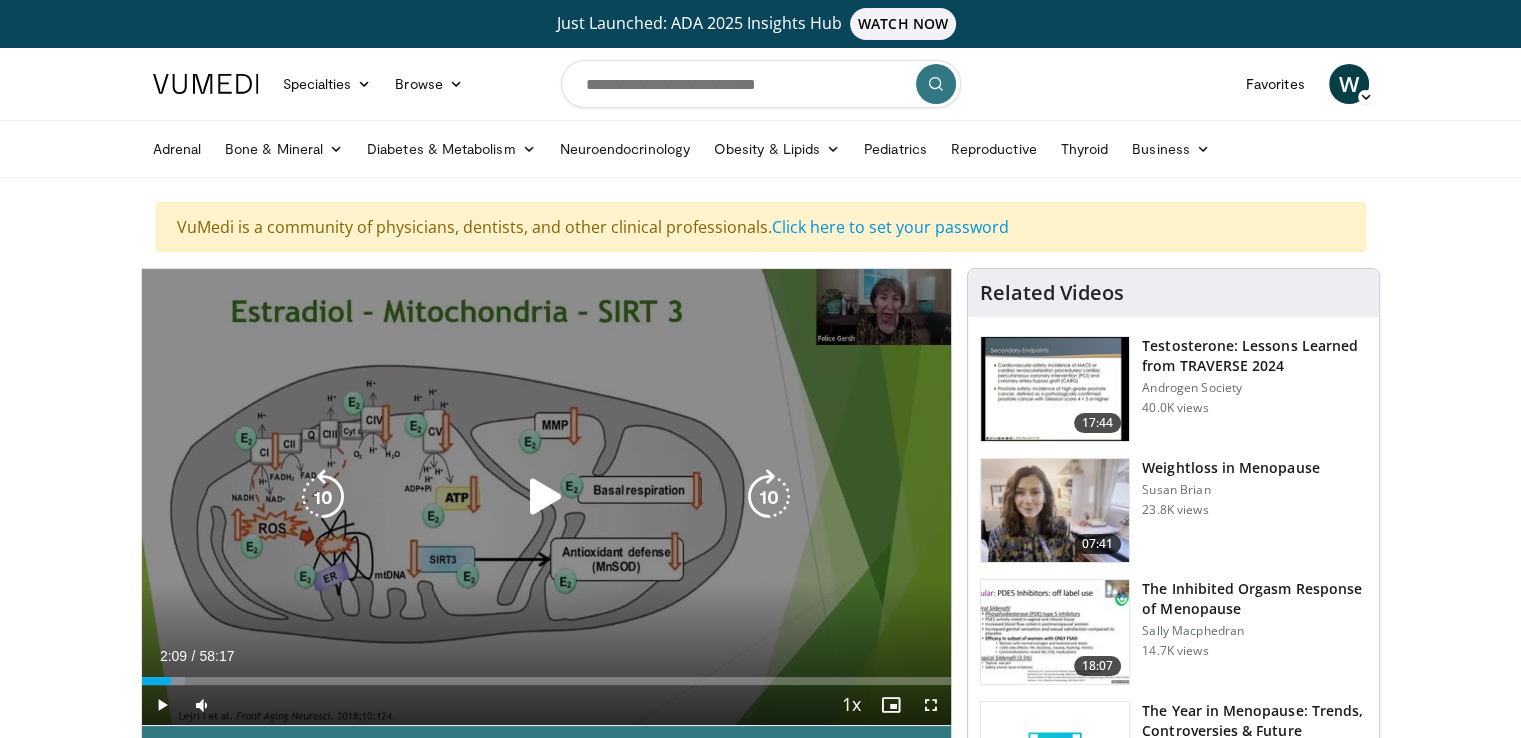 click at bounding box center (546, 497) 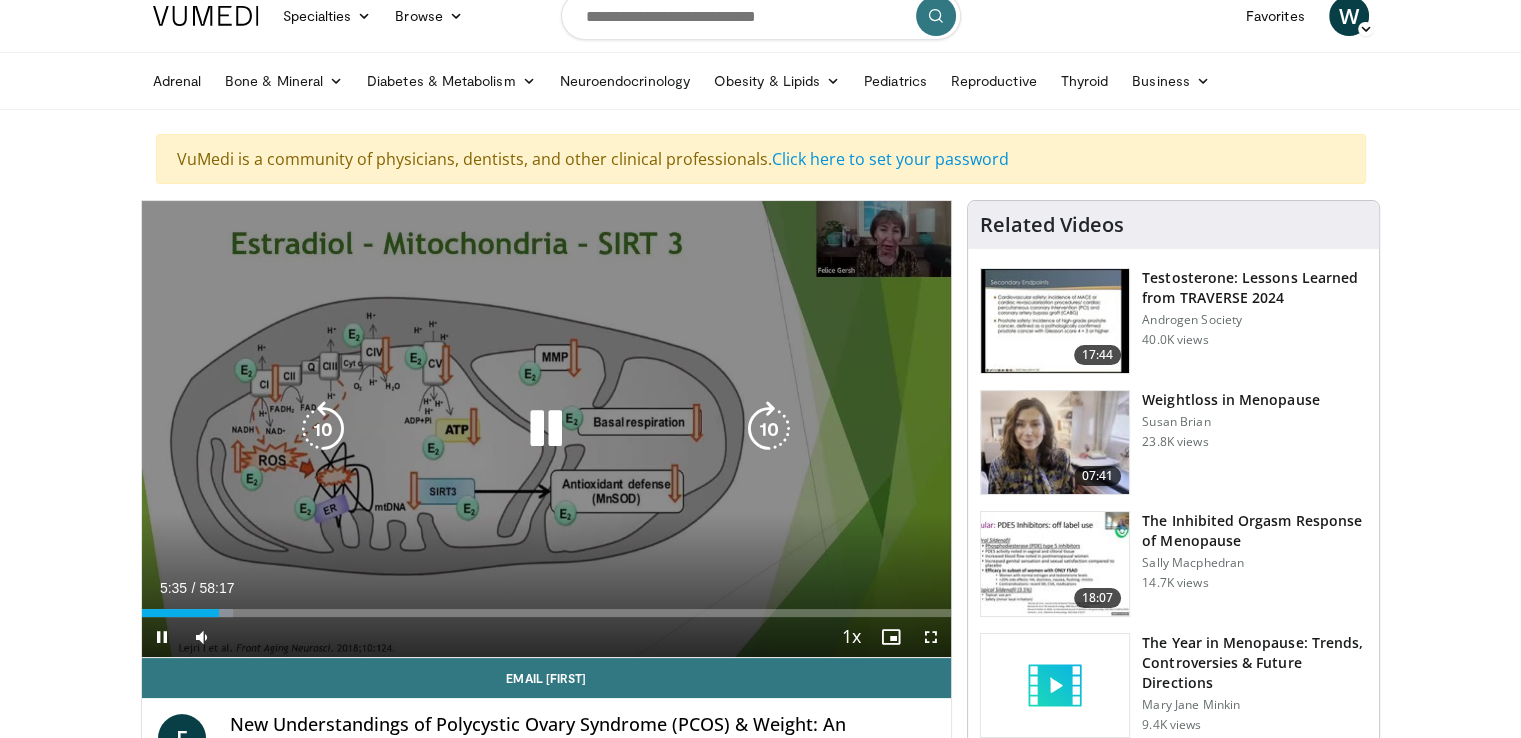 scroll, scrollTop: 100, scrollLeft: 0, axis: vertical 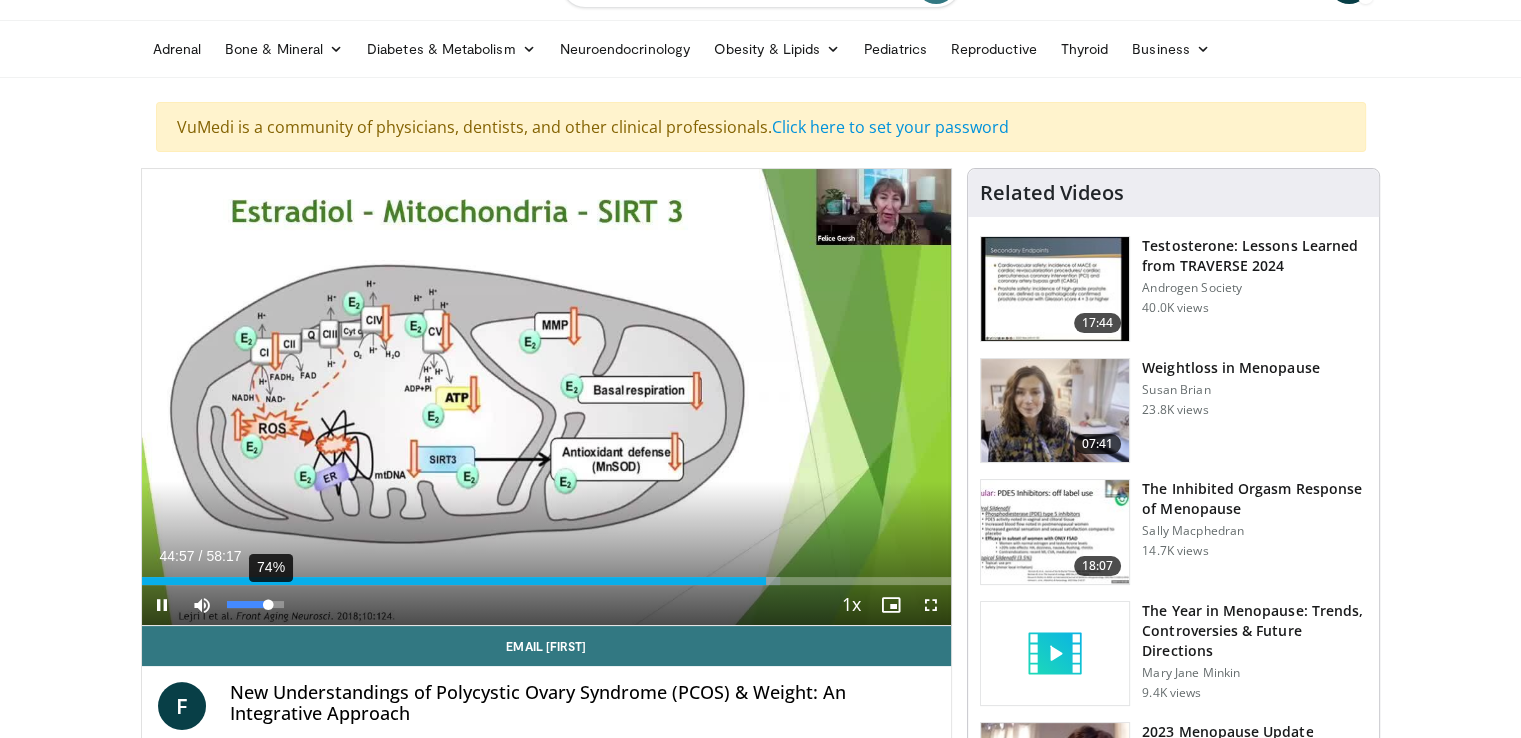 click at bounding box center [248, 604] 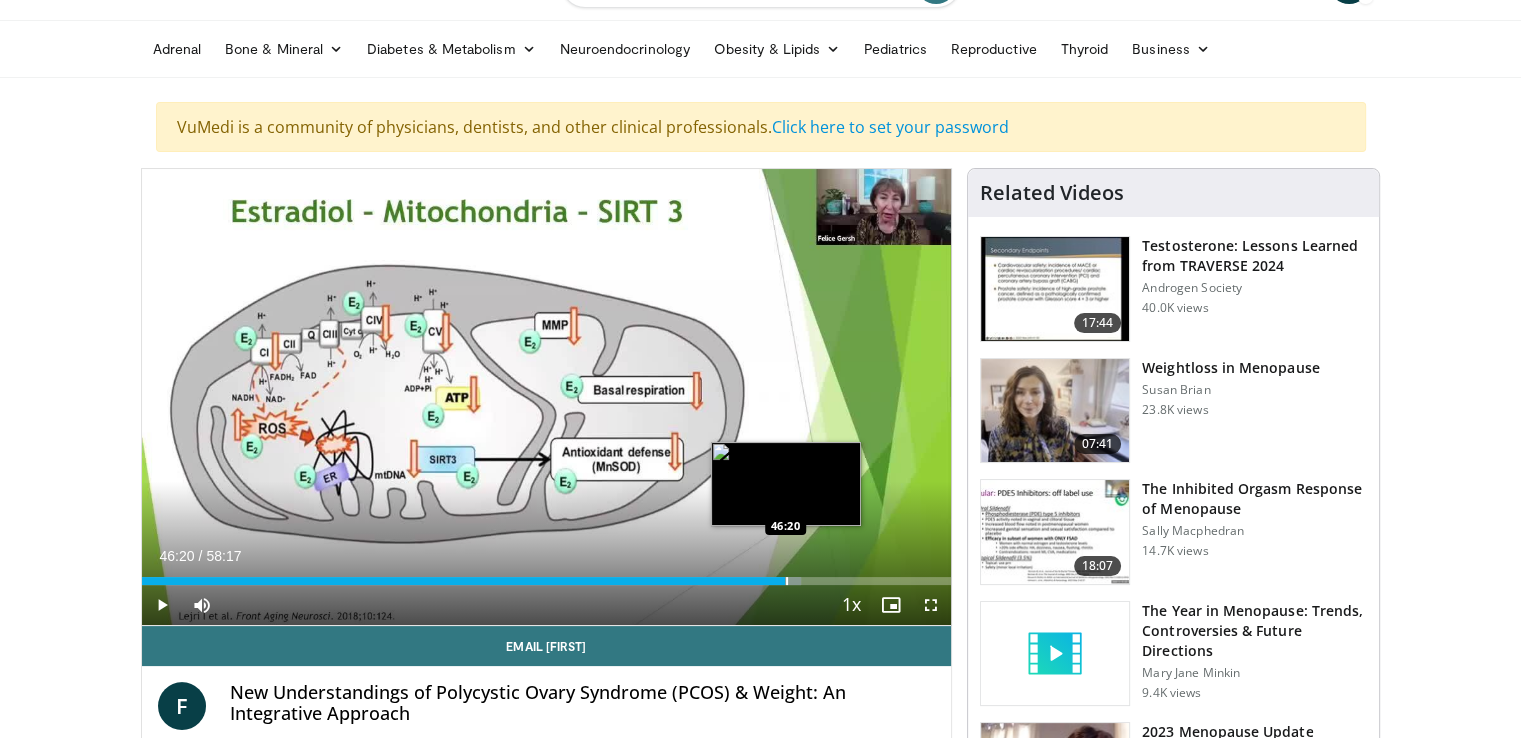 drag, startPoint x: 947, startPoint y: 581, endPoint x: 784, endPoint y: 573, distance: 163.1962 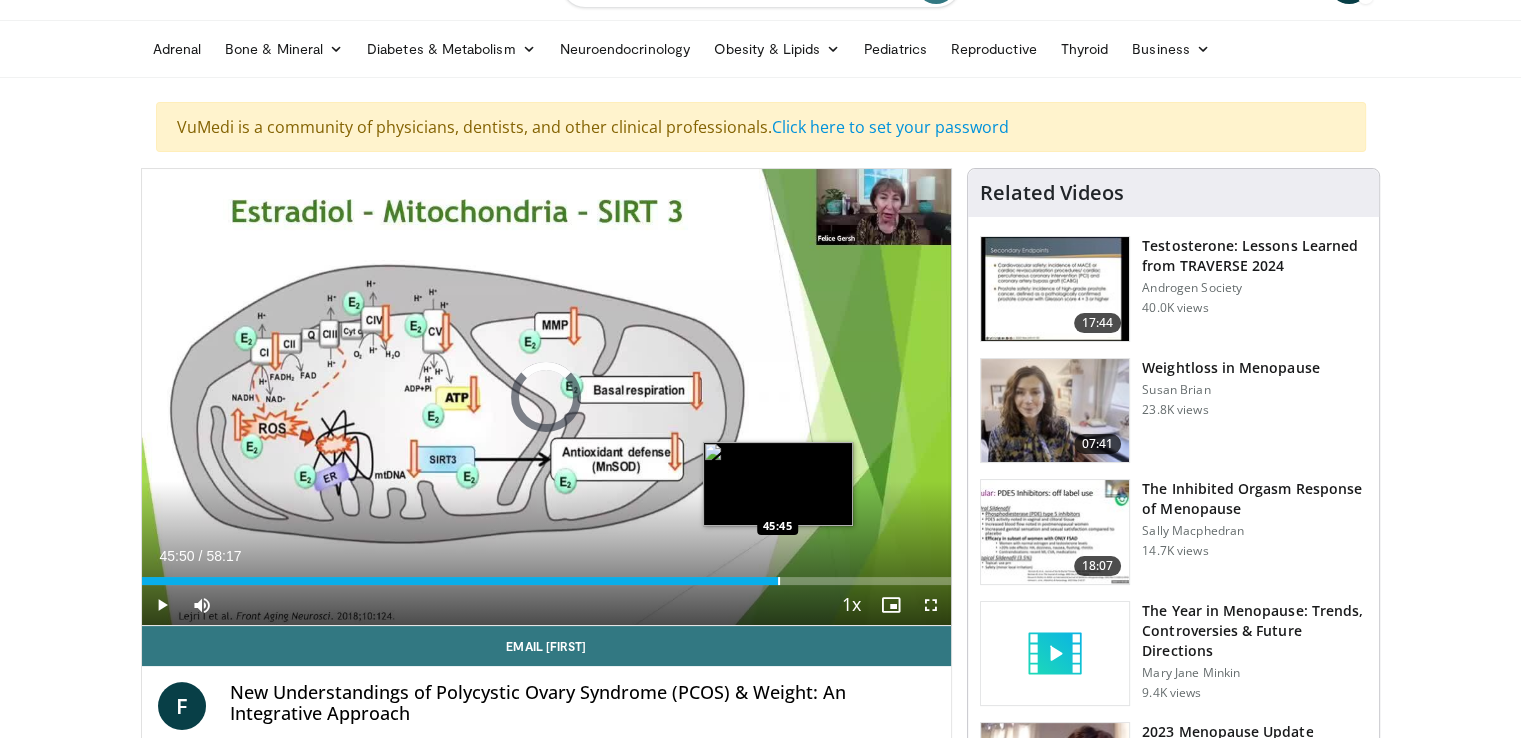 click at bounding box center (779, 581) 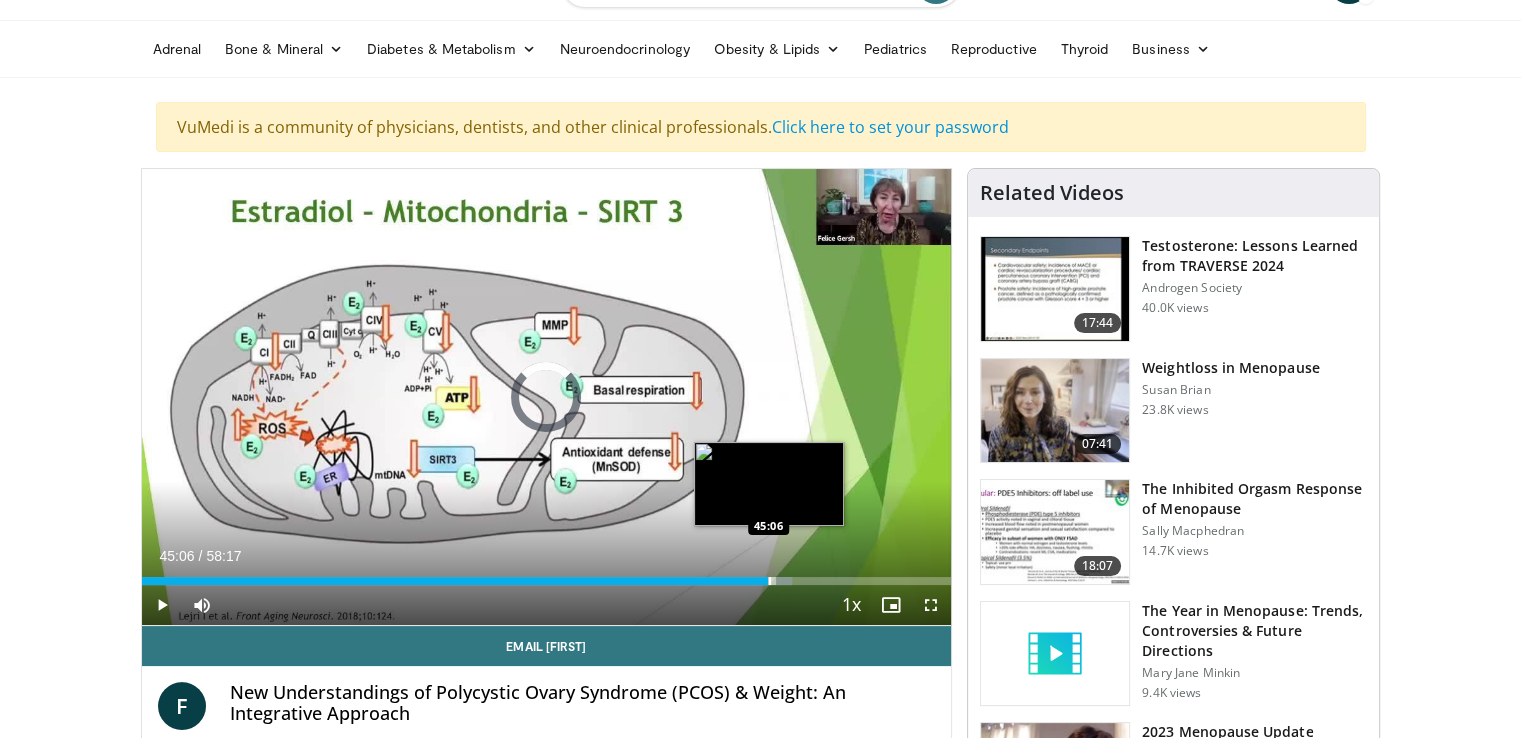 click at bounding box center [770, 581] 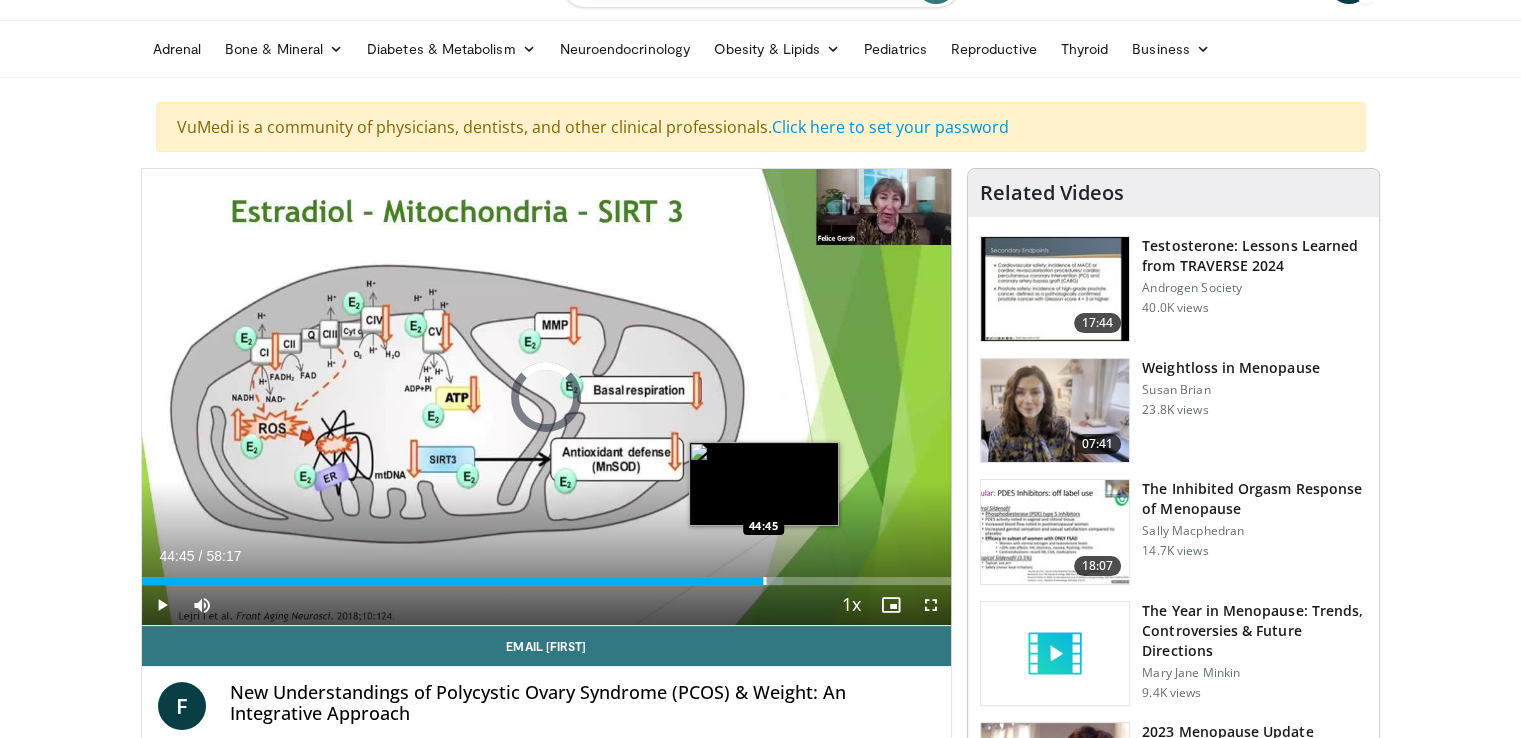 click at bounding box center [765, 581] 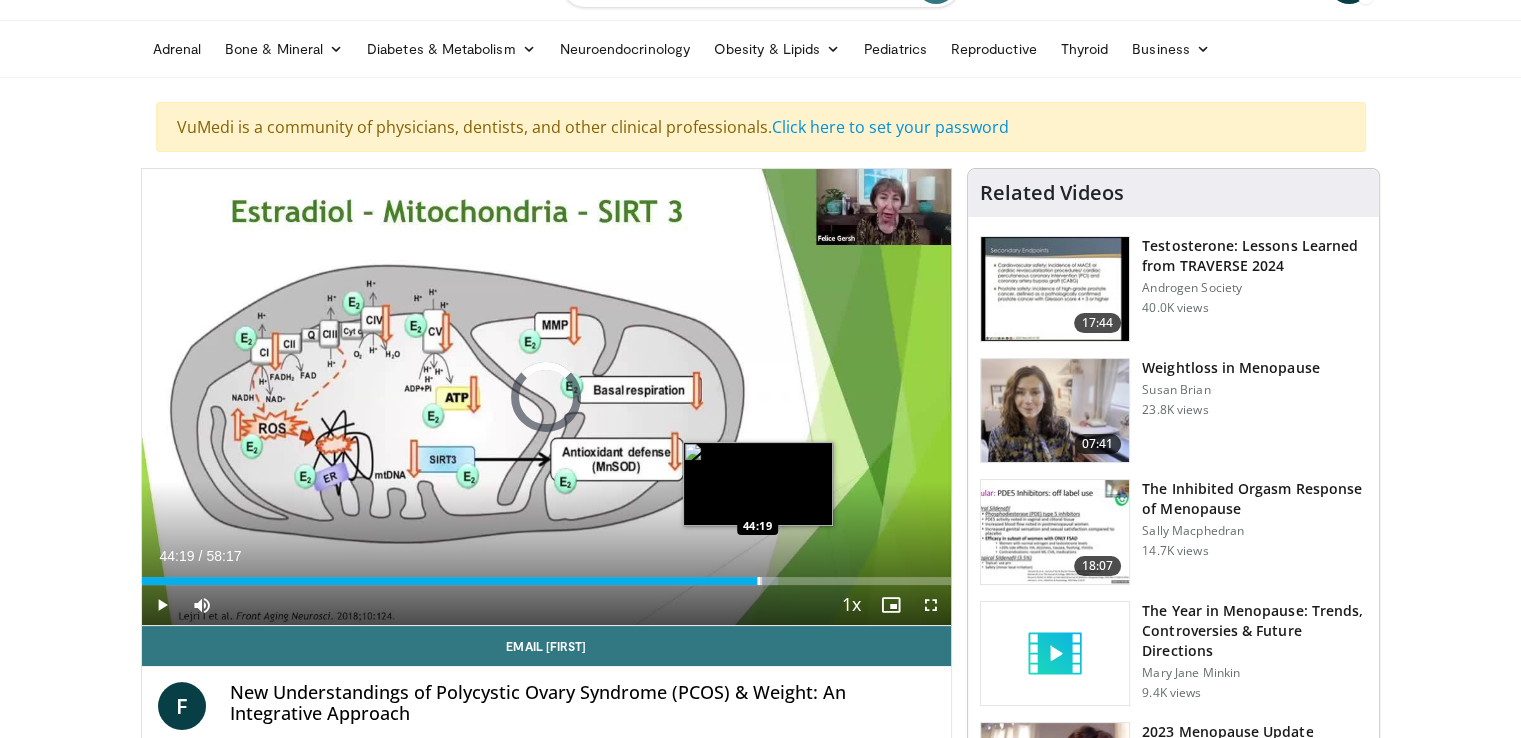 click at bounding box center (759, 581) 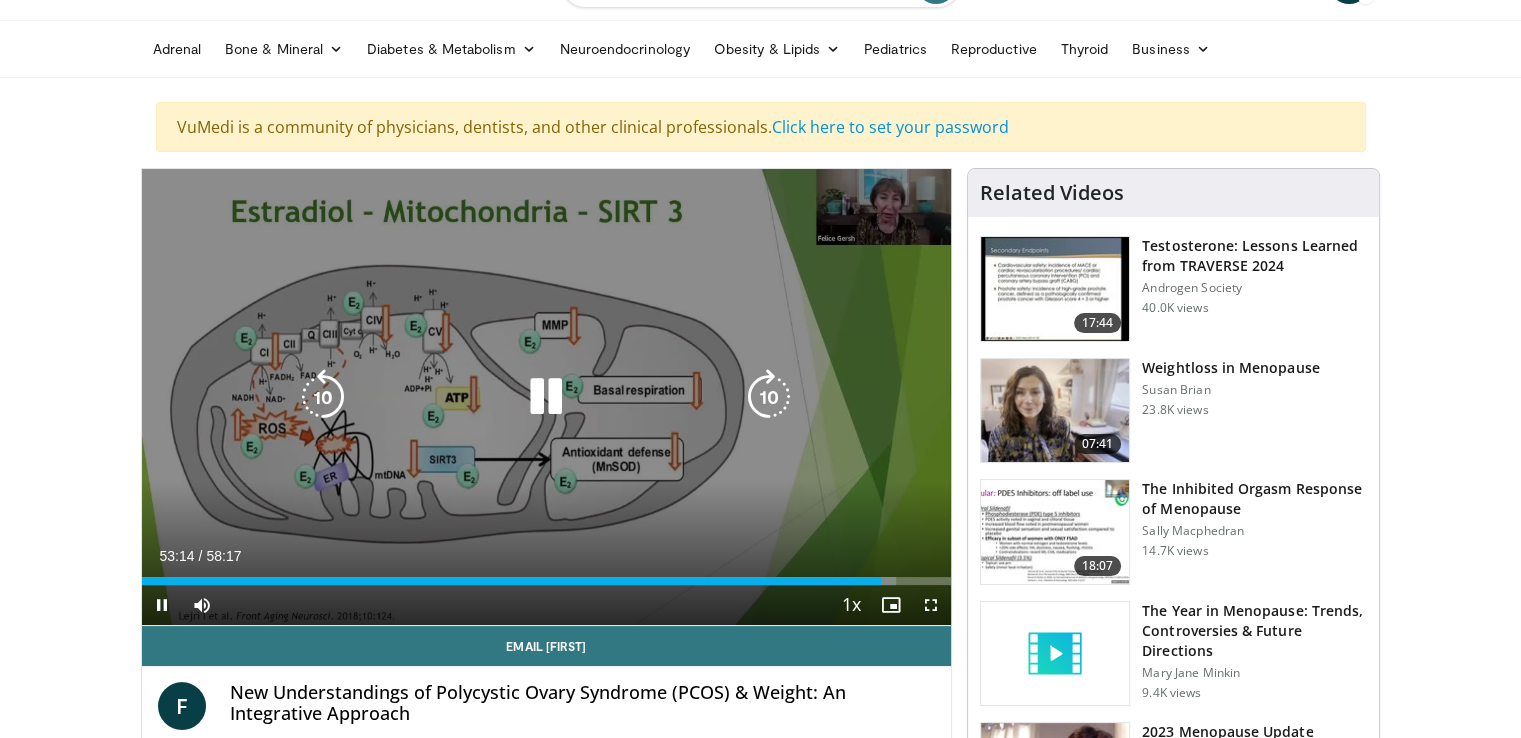 click at bounding box center [546, 397] 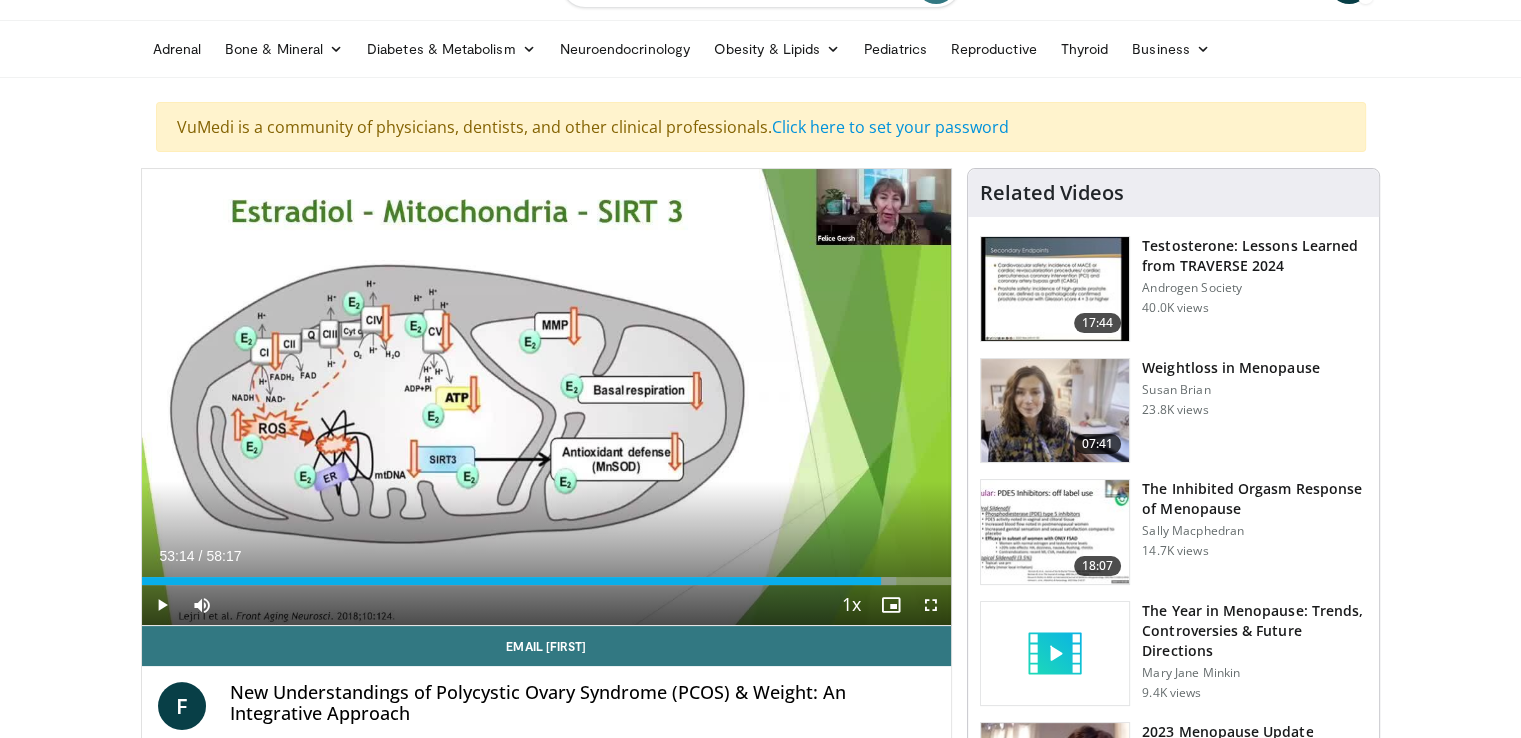 type 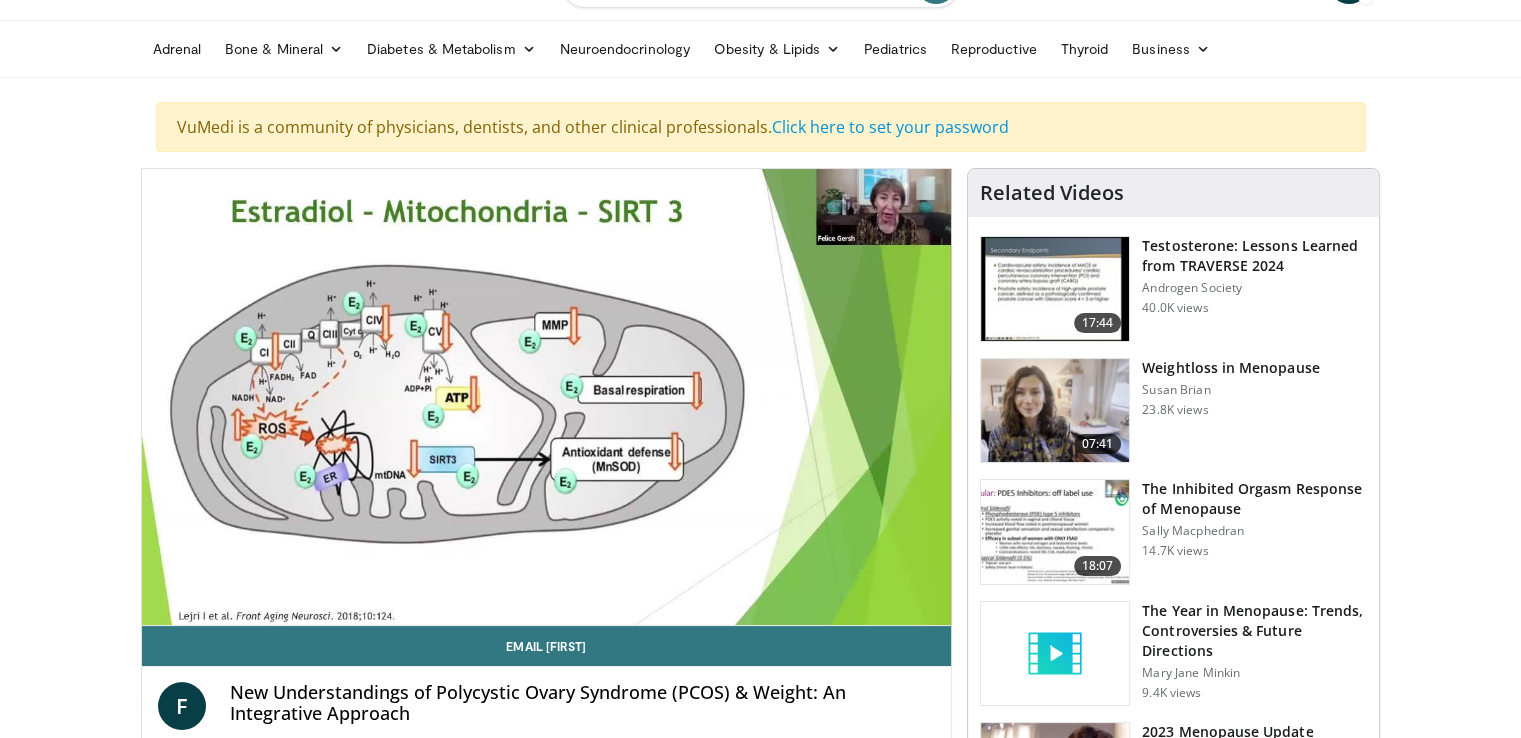 click on "**********" at bounding box center [547, 397] 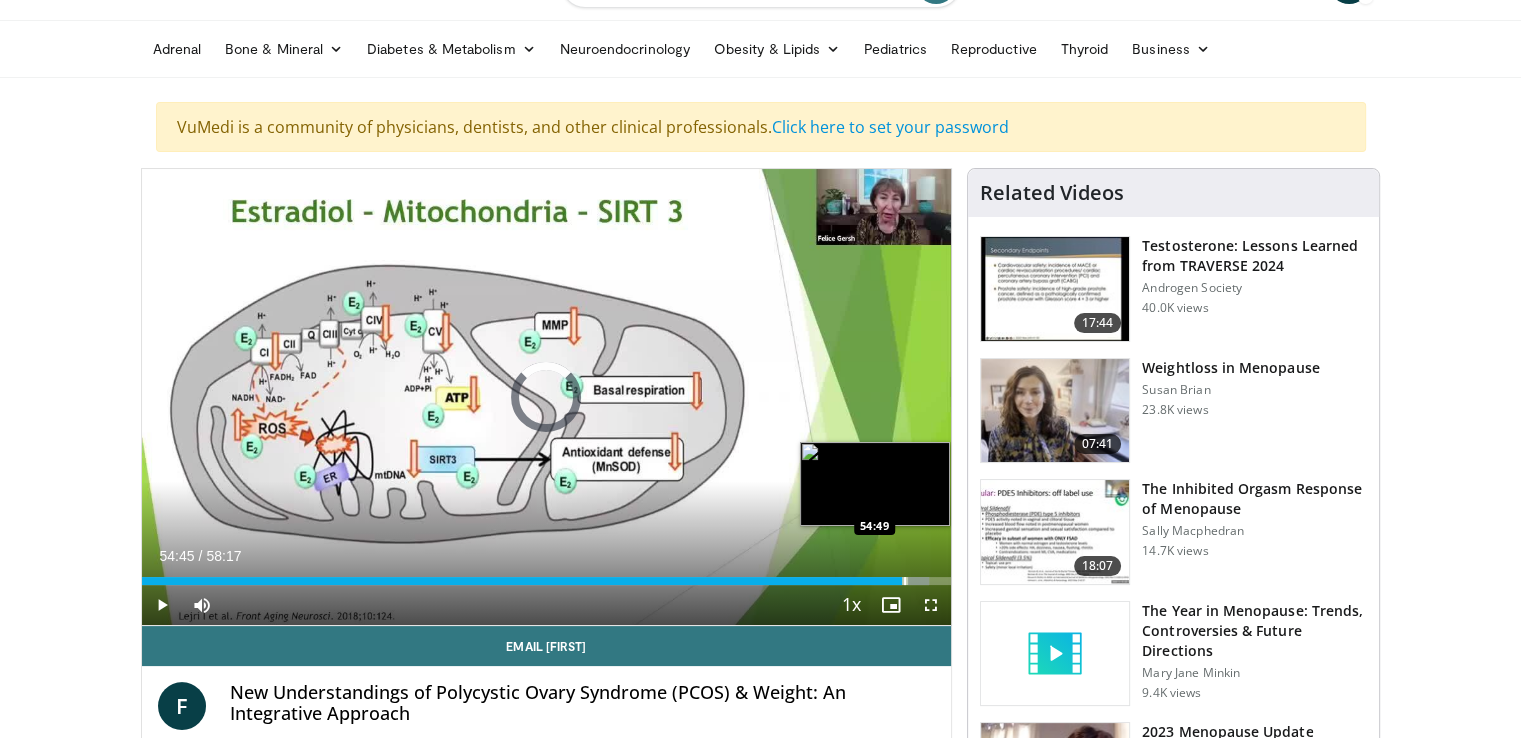 click on "Loaded : 97.30% 55:41 54:49" at bounding box center (547, 581) 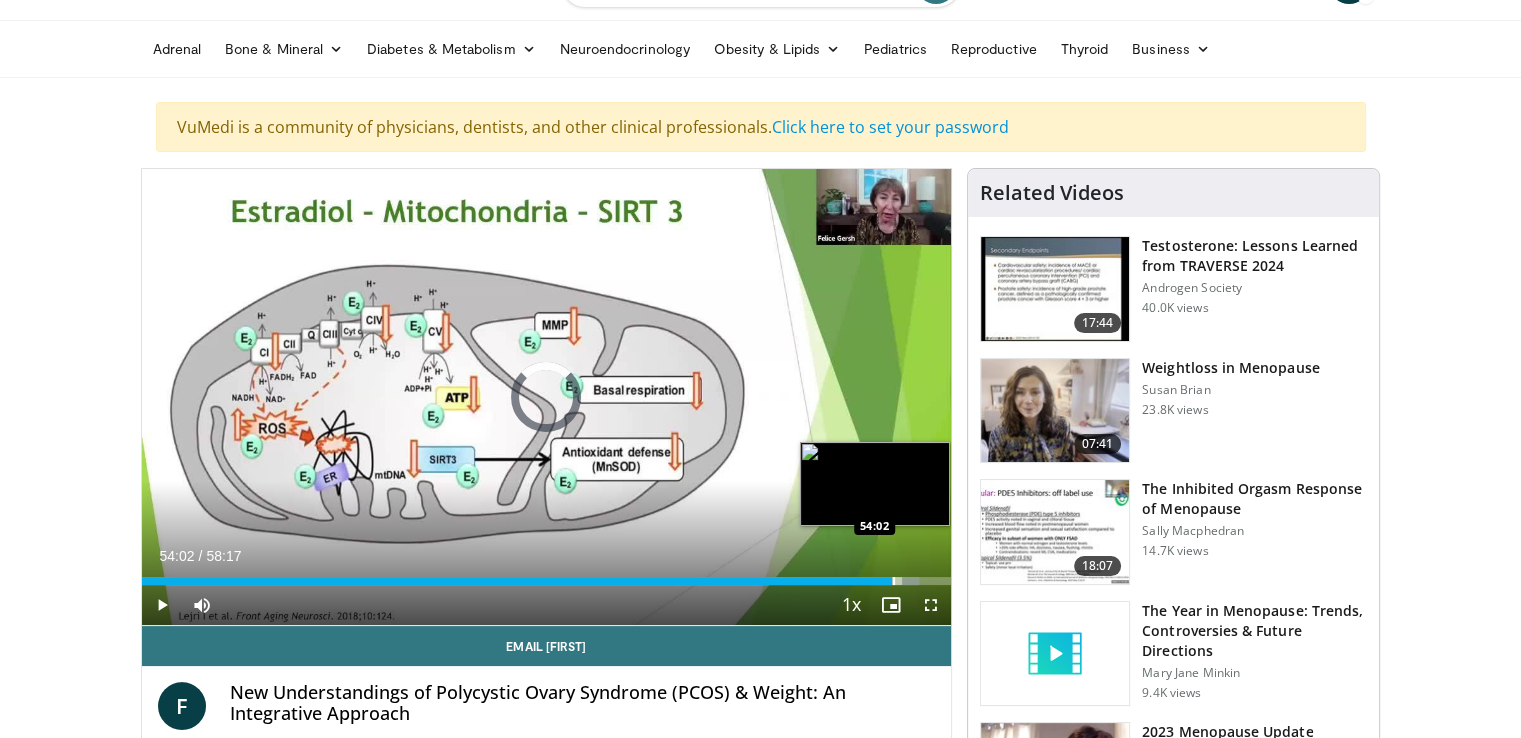 click at bounding box center (894, 581) 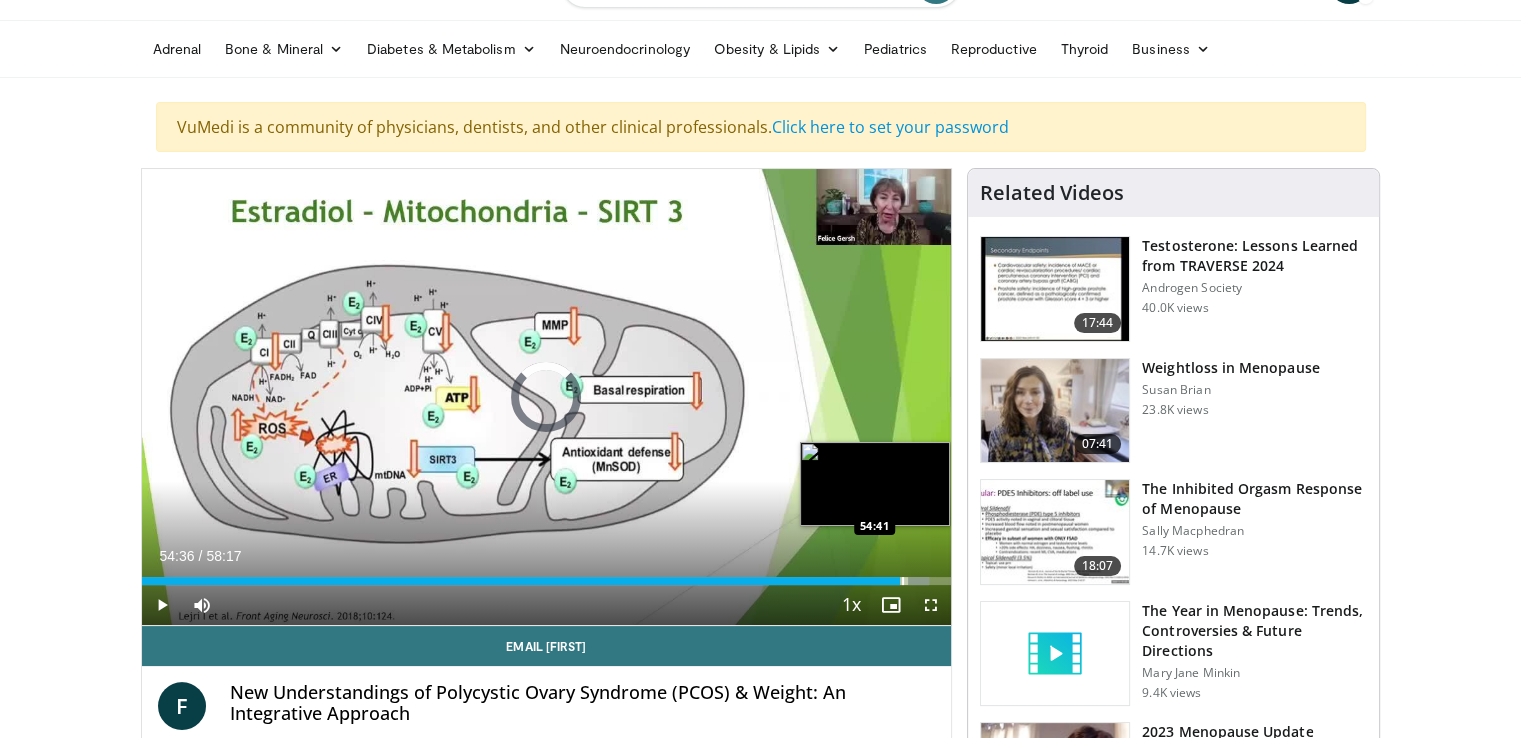 click on "54:36" at bounding box center [521, 581] 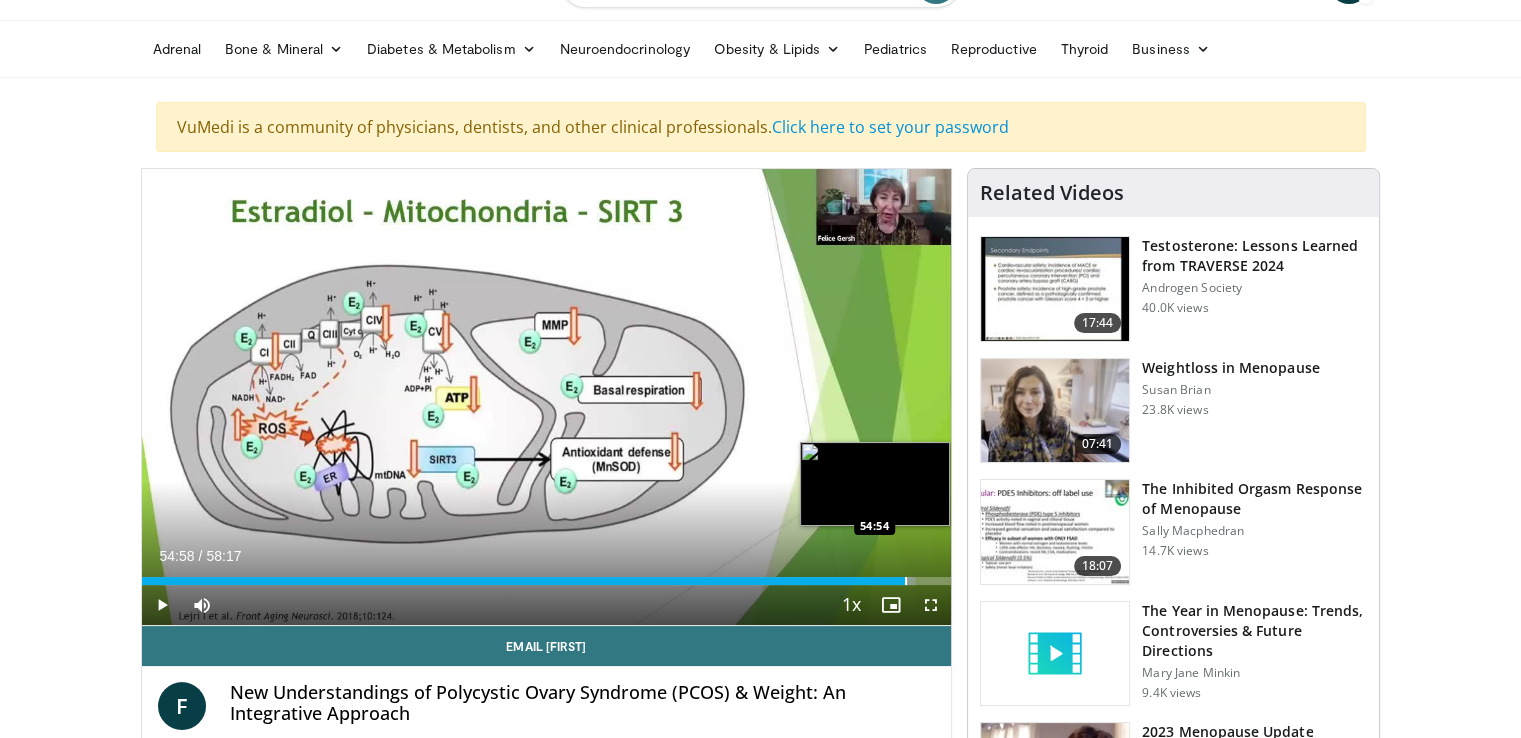 click at bounding box center (906, 581) 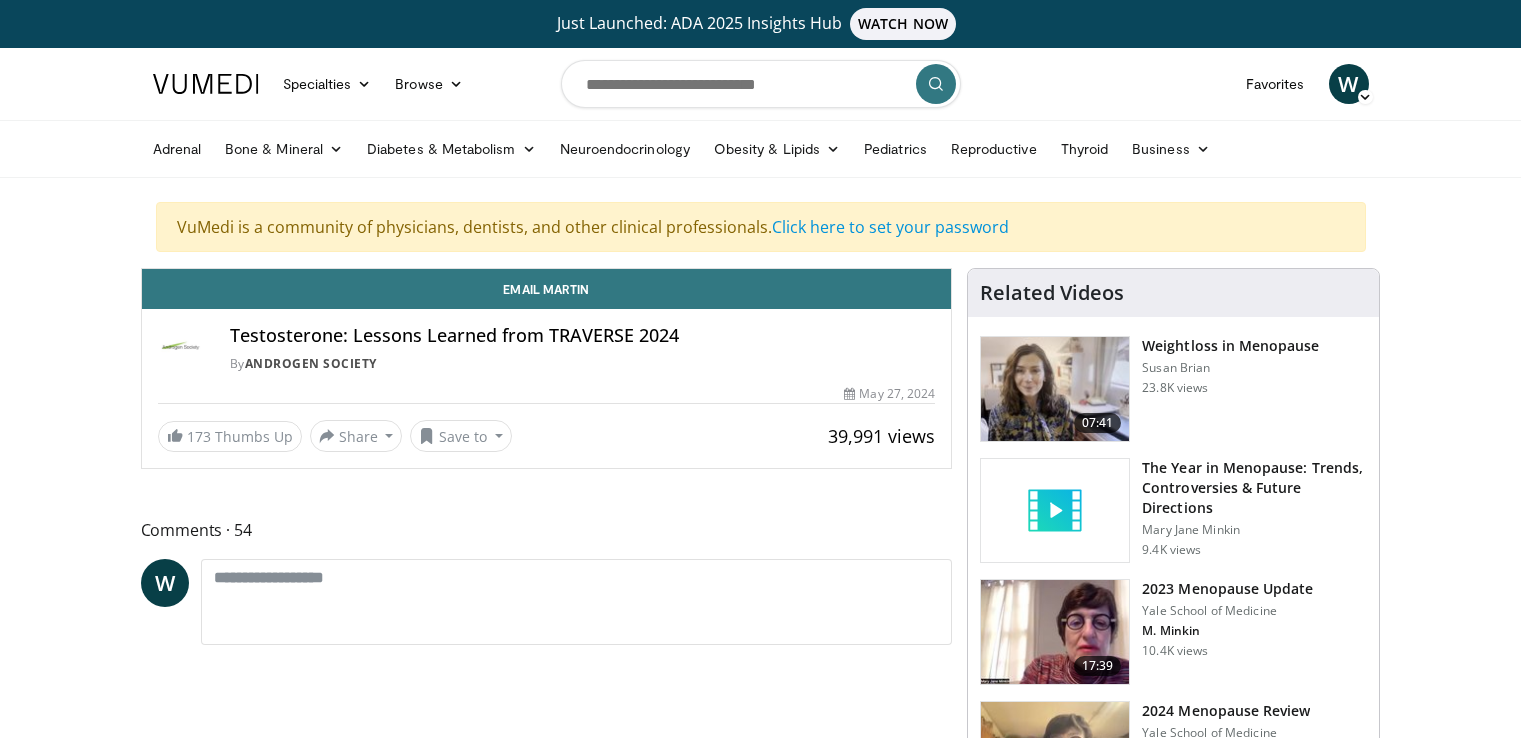 scroll, scrollTop: 0, scrollLeft: 0, axis: both 